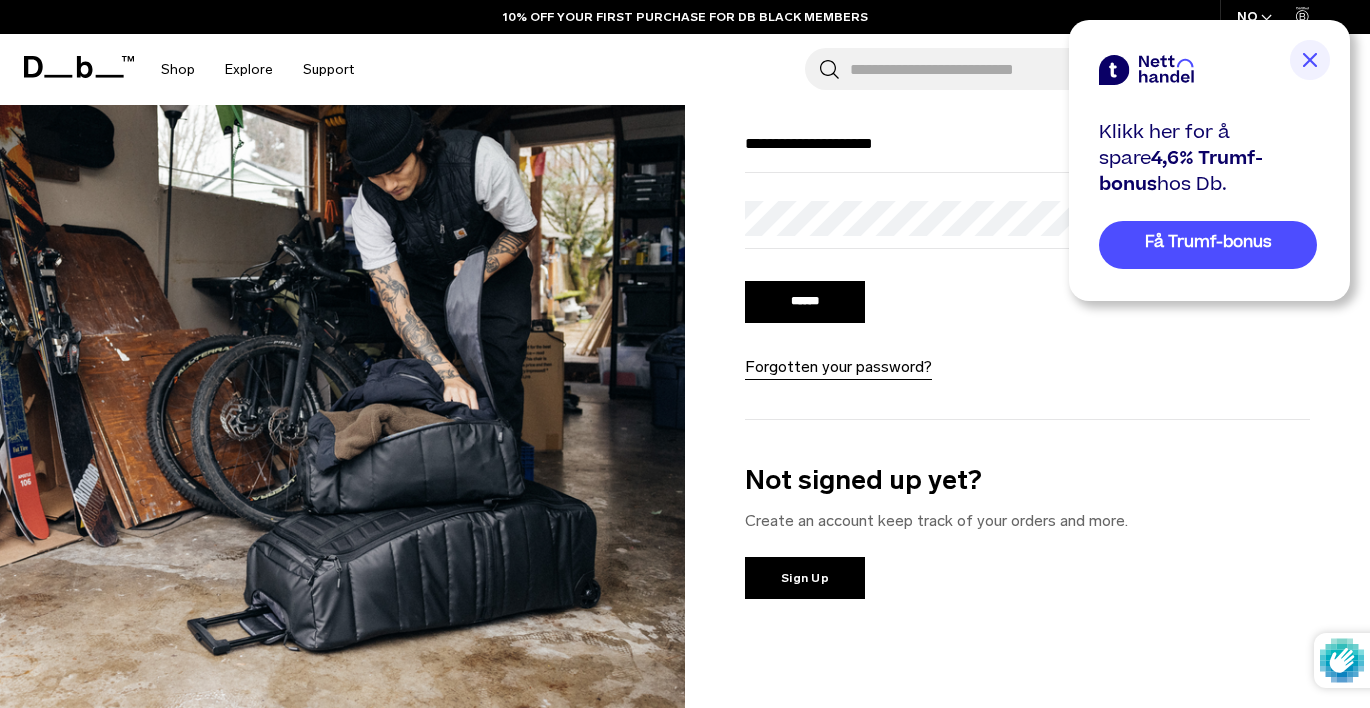 scroll, scrollTop: 159, scrollLeft: 0, axis: vertical 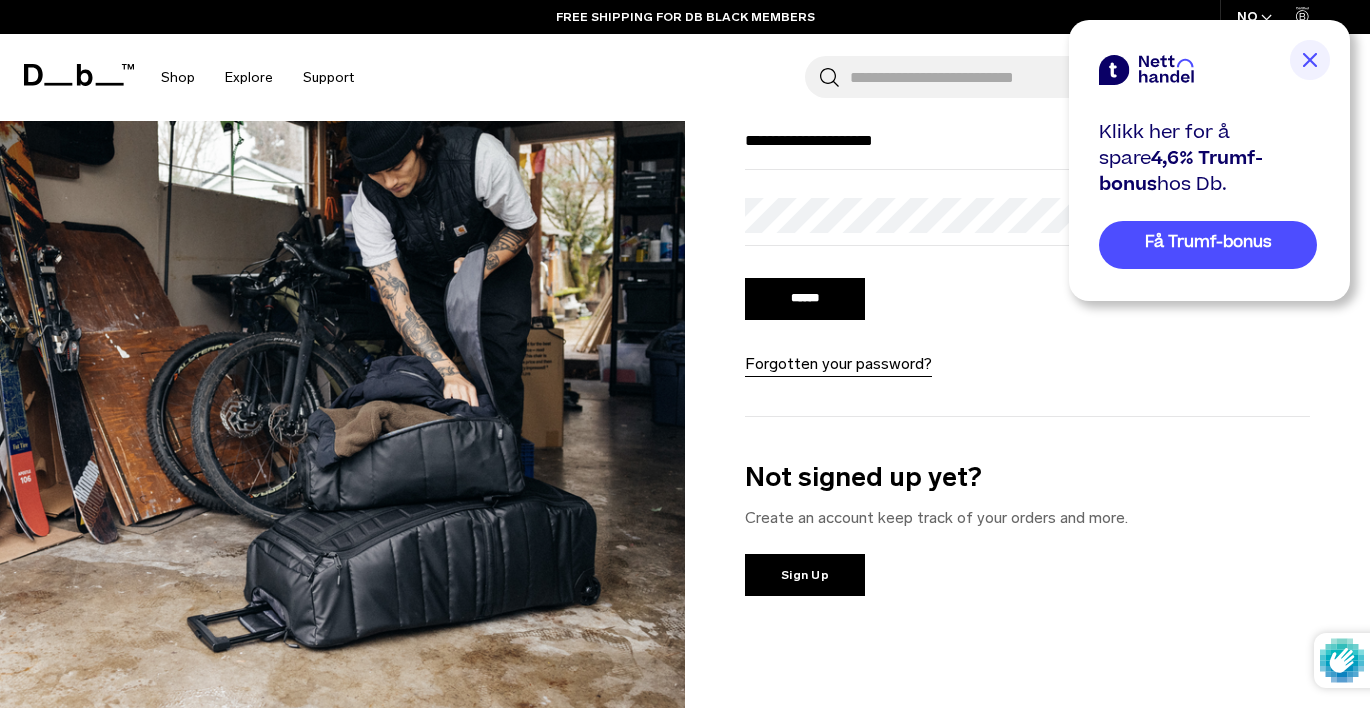 click at bounding box center [1310, 60] 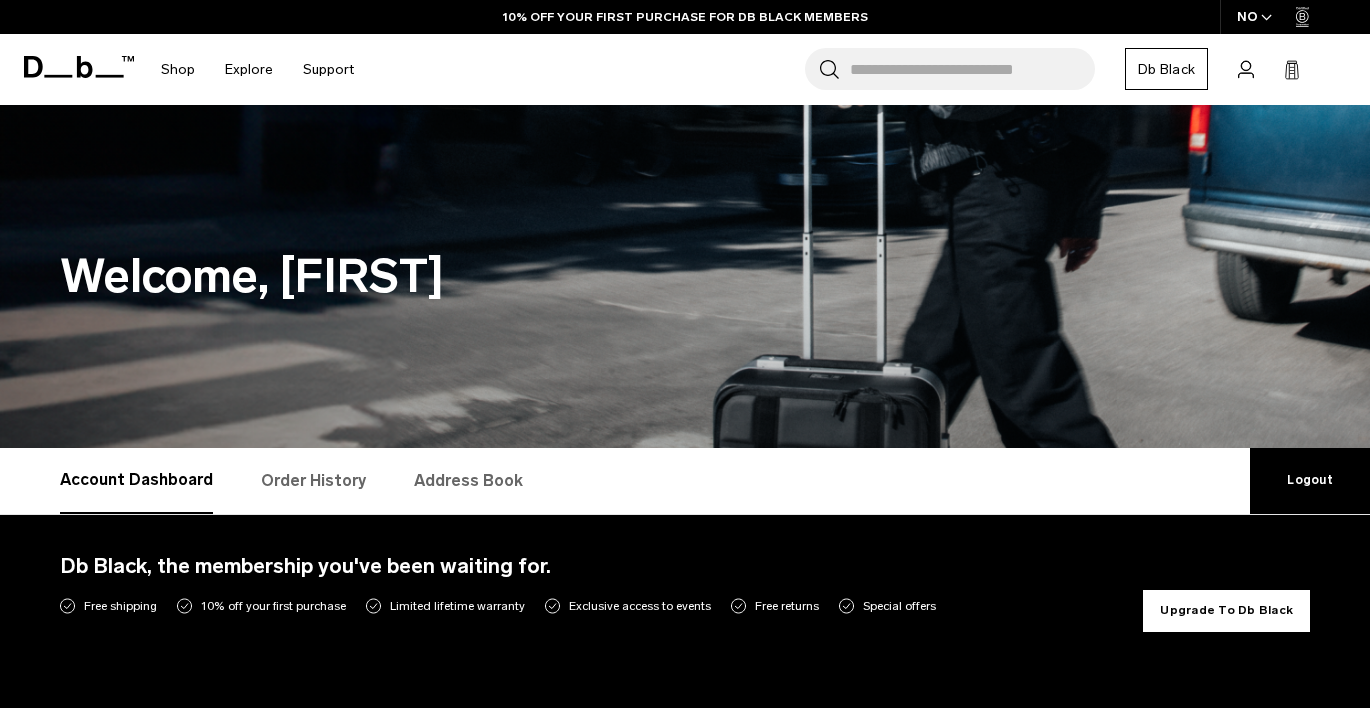 scroll, scrollTop: 72, scrollLeft: 0, axis: vertical 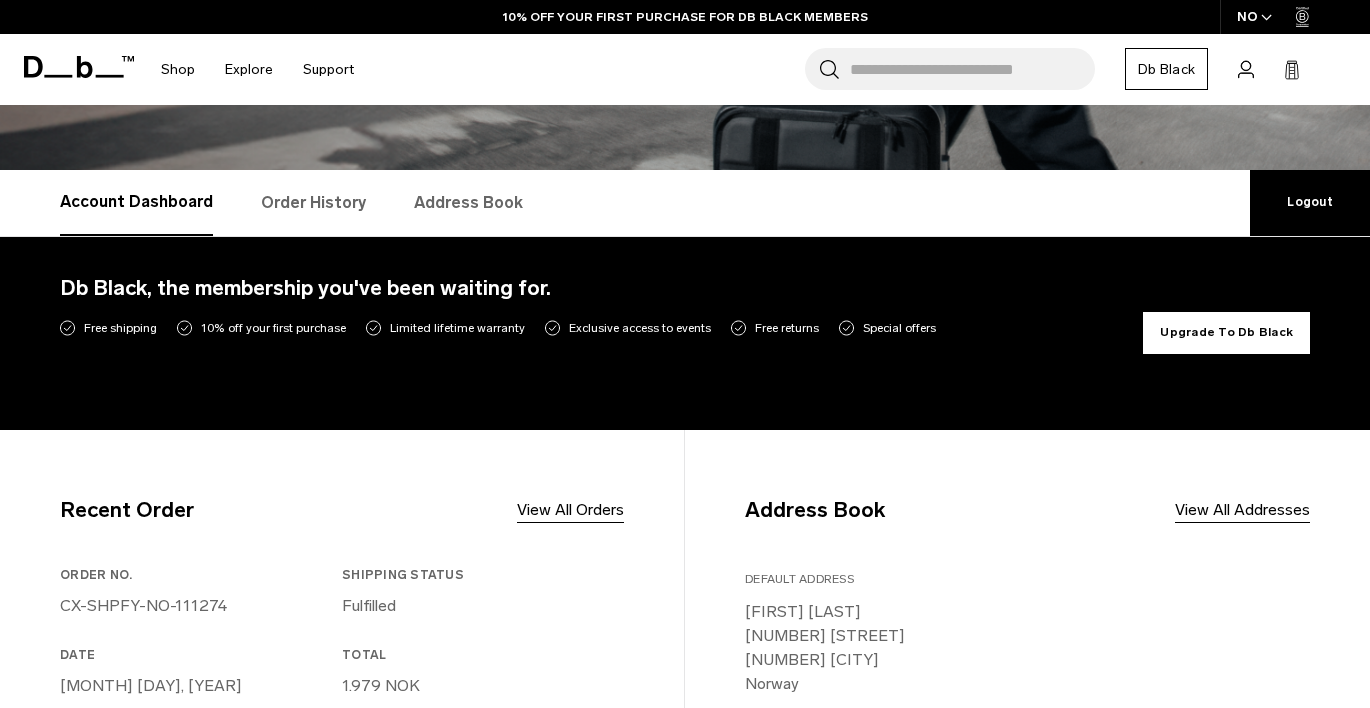 click on "Order History" at bounding box center (313, 203) 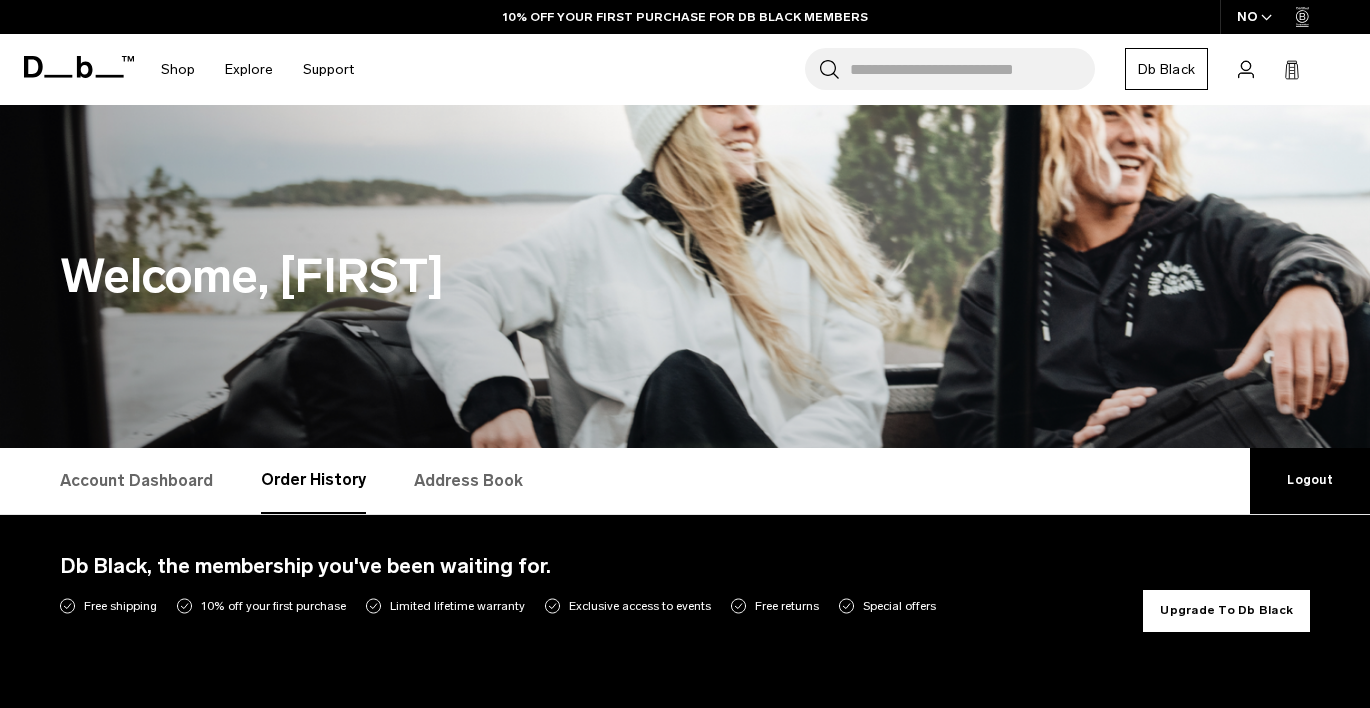 scroll, scrollTop: 593, scrollLeft: 0, axis: vertical 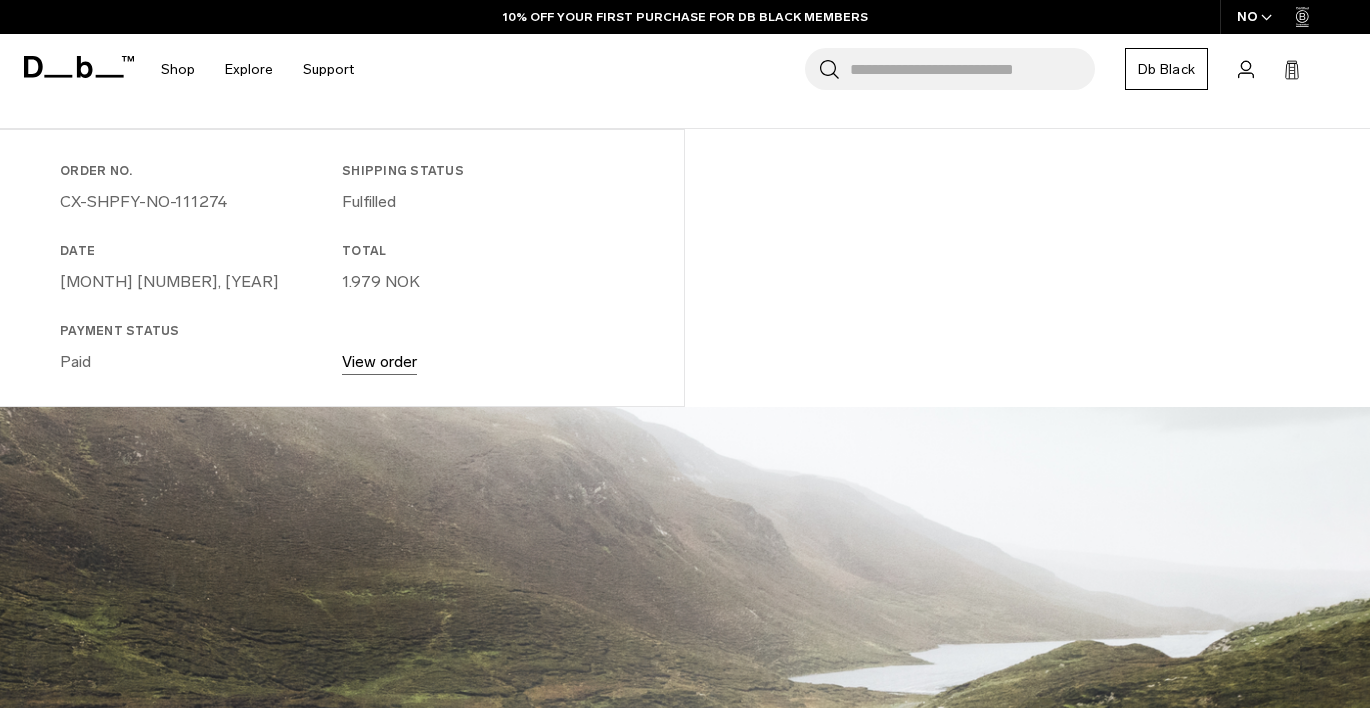 click on "View order" at bounding box center (379, 361) 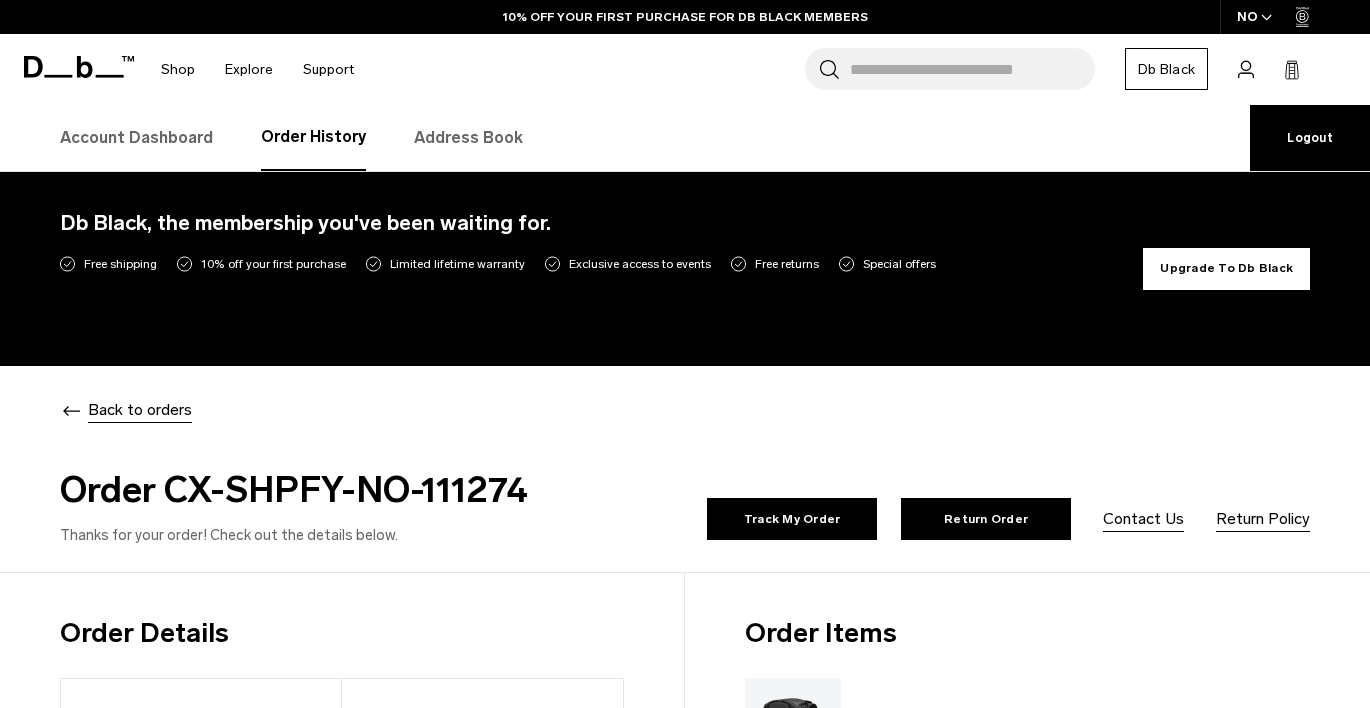 scroll, scrollTop: 318, scrollLeft: 0, axis: vertical 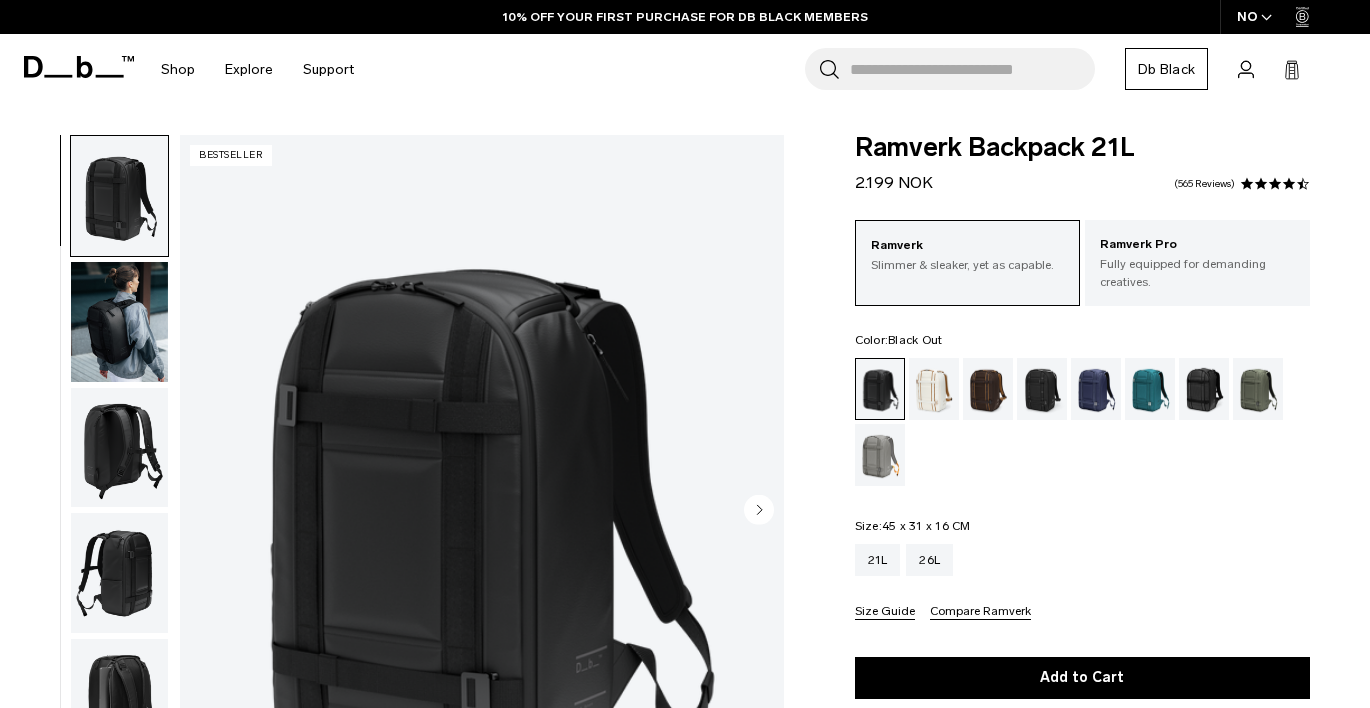 click on "Ramverk Backpack 21L" at bounding box center [1082, 148] 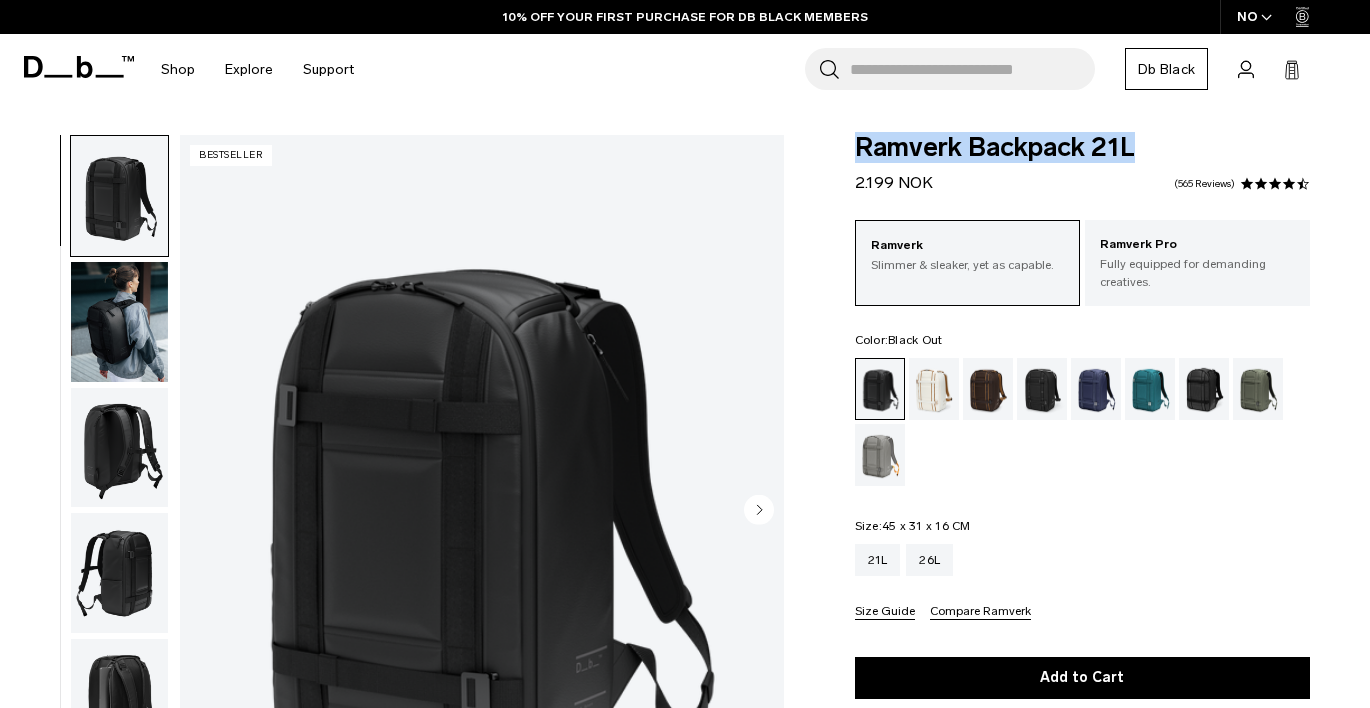 drag, startPoint x: 861, startPoint y: 152, endPoint x: 1163, endPoint y: 156, distance: 302.0265 